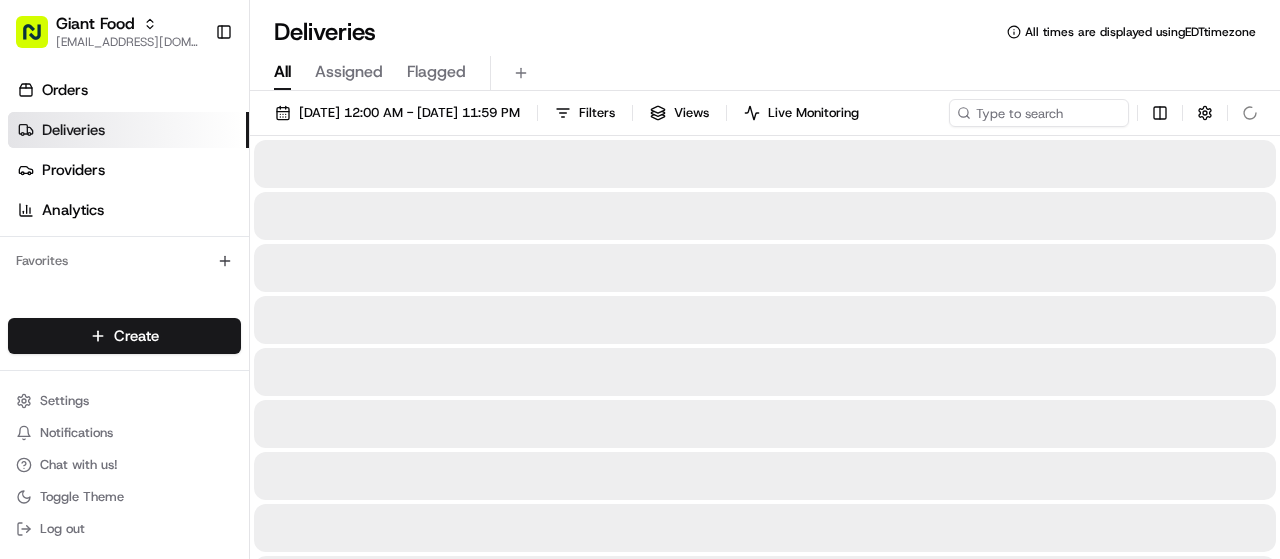scroll, scrollTop: 0, scrollLeft: 0, axis: both 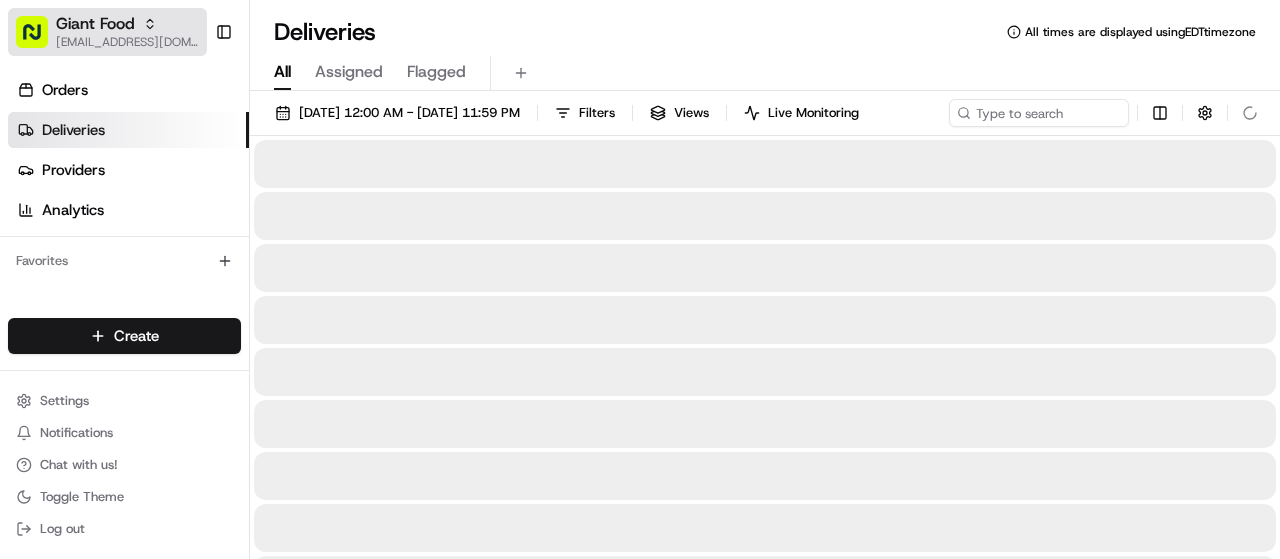 click on "Giant Food" at bounding box center [95, 24] 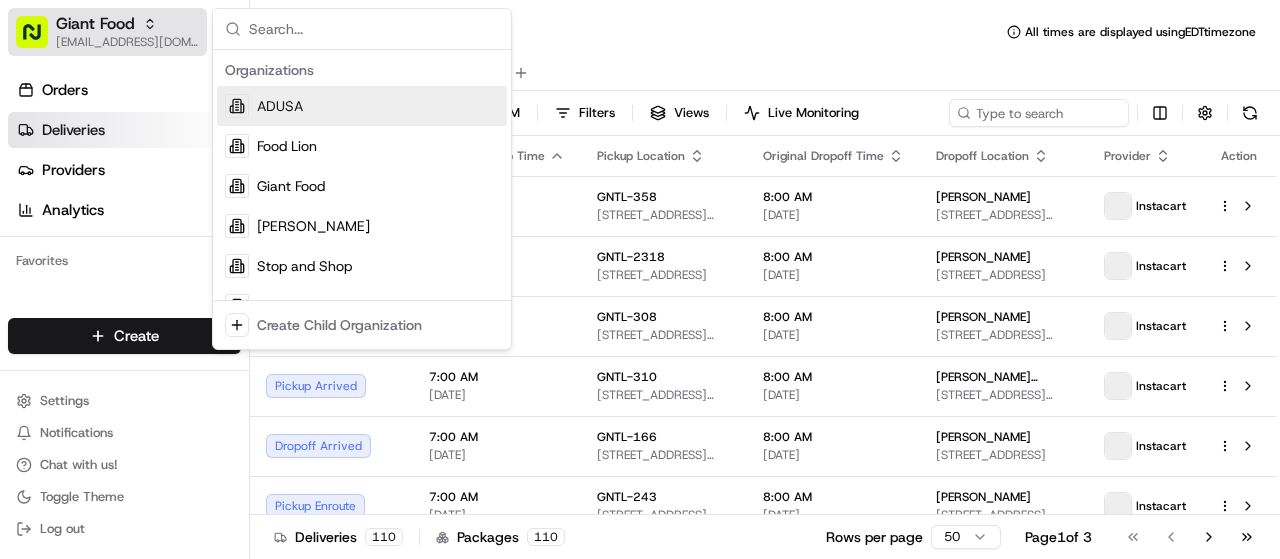 scroll, scrollTop: 0, scrollLeft: 0, axis: both 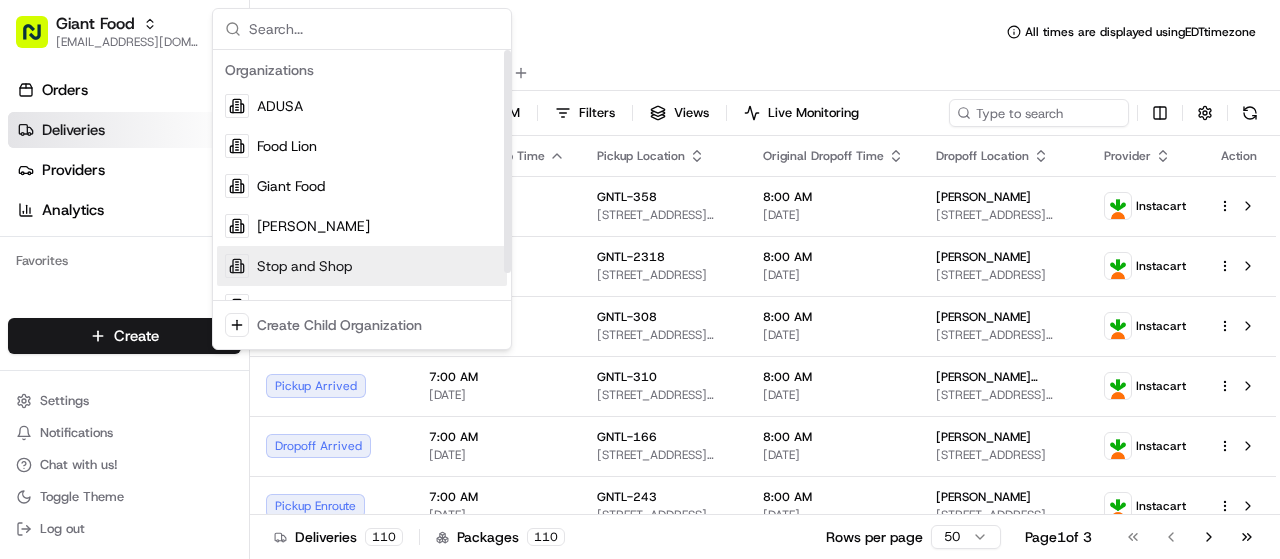 click on "Stop and Shop" at bounding box center [362, 266] 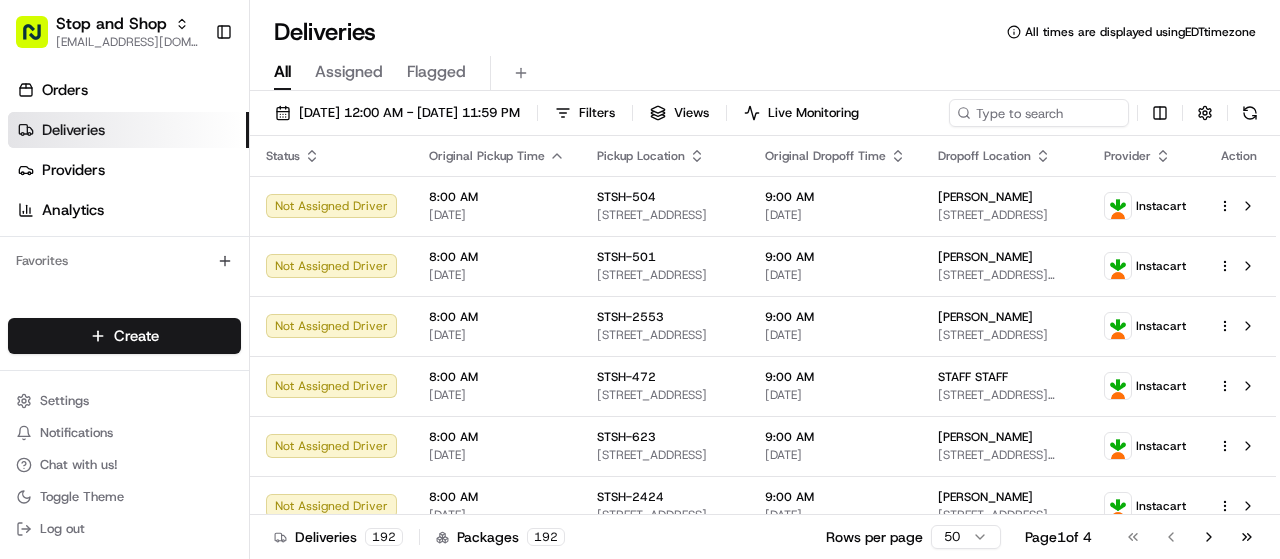 click on "Stop and Shop [EMAIL_ADDRESS][DOMAIN_NAME] Toggle Sidebar Orders Deliveries Providers Analytics Favorites Main Menu Members & Organization Organization Users Roles Preferences Customization Tracking Orchestration Automations Dispatch Strategy Locations Pickup Locations Dropoff Locations Zones Shifts Delivery Windows Billing Billing Refund Requests Integrations Notification Triggers Webhooks API Keys Request Logs Create Settings Notifications Chat with us! Toggle Theme Log out Deliveries All times are displayed using  EDT  timezone All Assigned Flagged [DATE] 12:00 AM - [DATE] 11:59 PM Filters Views Live Monitoring Status Original Pickup Time Pickup Location Original Dropoff Time Dropoff Location Provider Action Not Assigned Driver 8:00 AM [DATE] STSH-504 [STREET_ADDRESS] 9:00 AM [DATE] [PERSON_NAME] [STREET_ADDRESS] Instacart Not Assigned Driver 8:00 AM [DATE] STSH-501 [STREET_ADDRESS]" at bounding box center [640, 279] 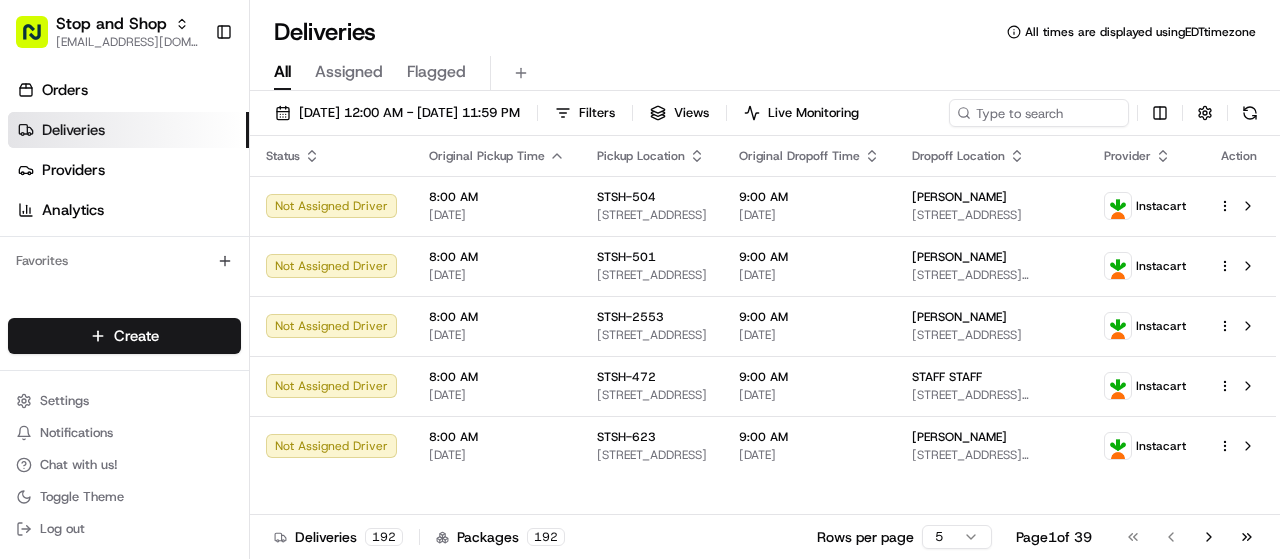 click 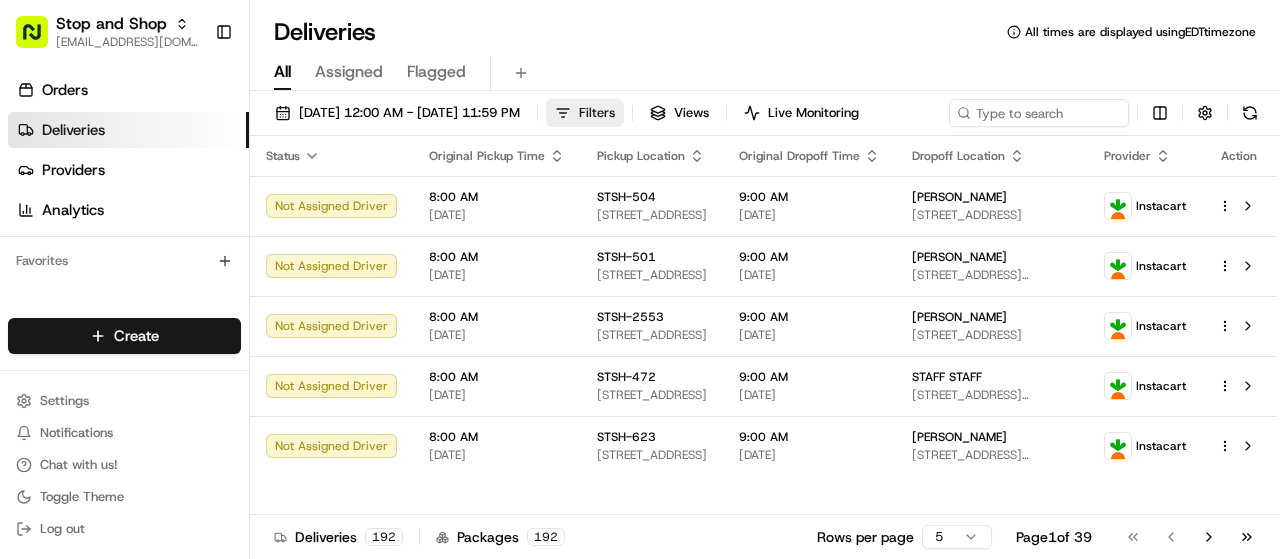click on "Filters" at bounding box center (585, 113) 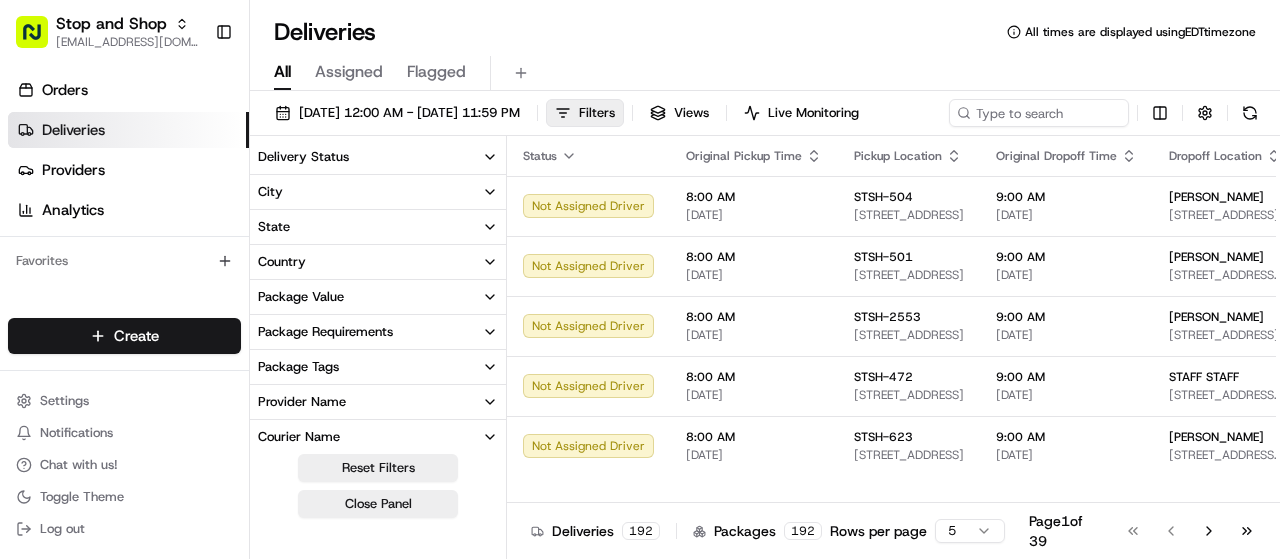 click on "Delivery Status" at bounding box center [378, 157] 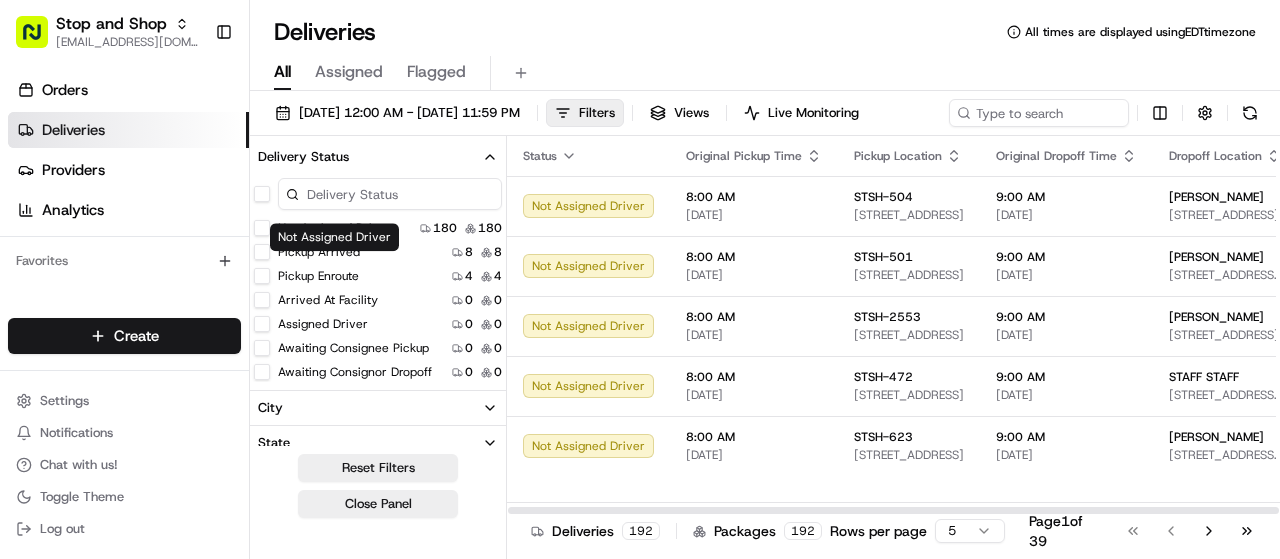 click on "Pickup Arrived 8 8" at bounding box center [378, 252] 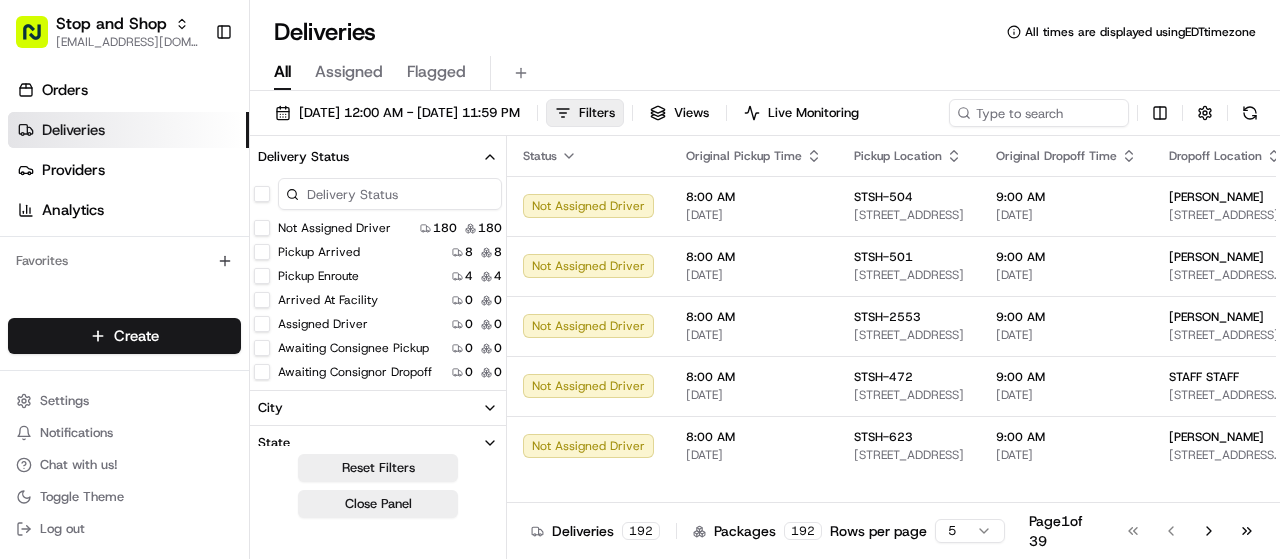 click on "Pickup Arrived" at bounding box center (262, 252) 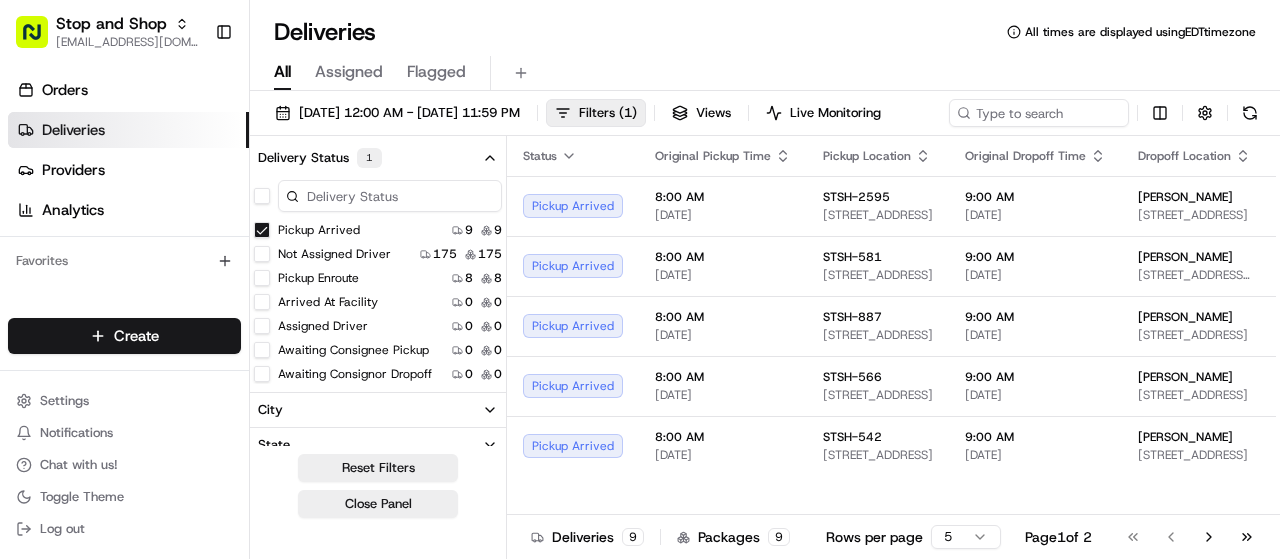 click on "Pickup Arrived" at bounding box center [262, 230] 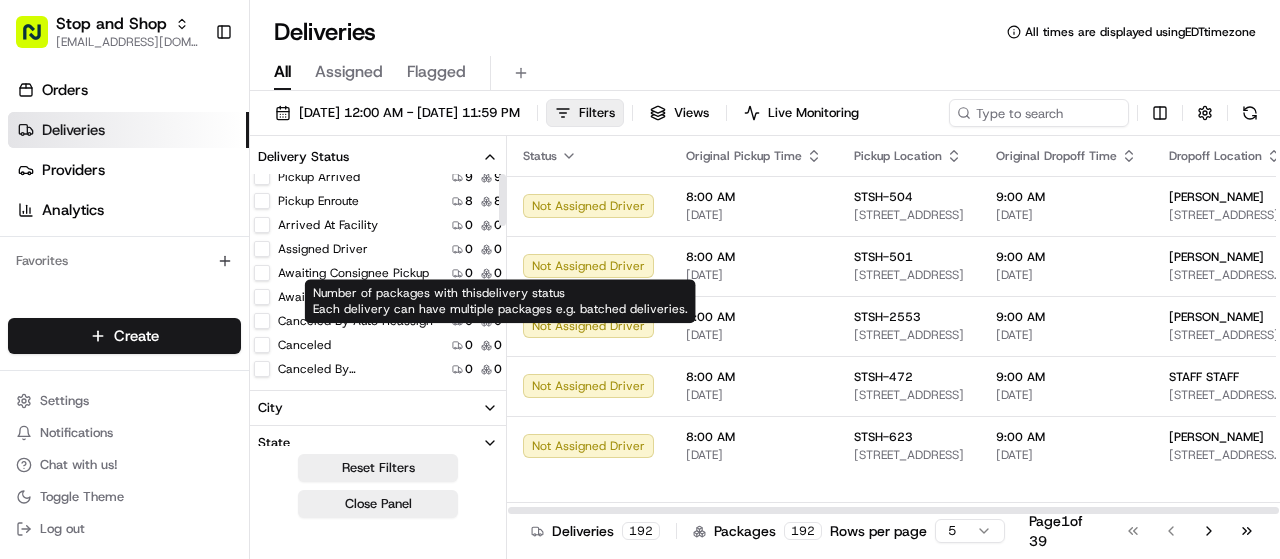 scroll, scrollTop: 0, scrollLeft: 0, axis: both 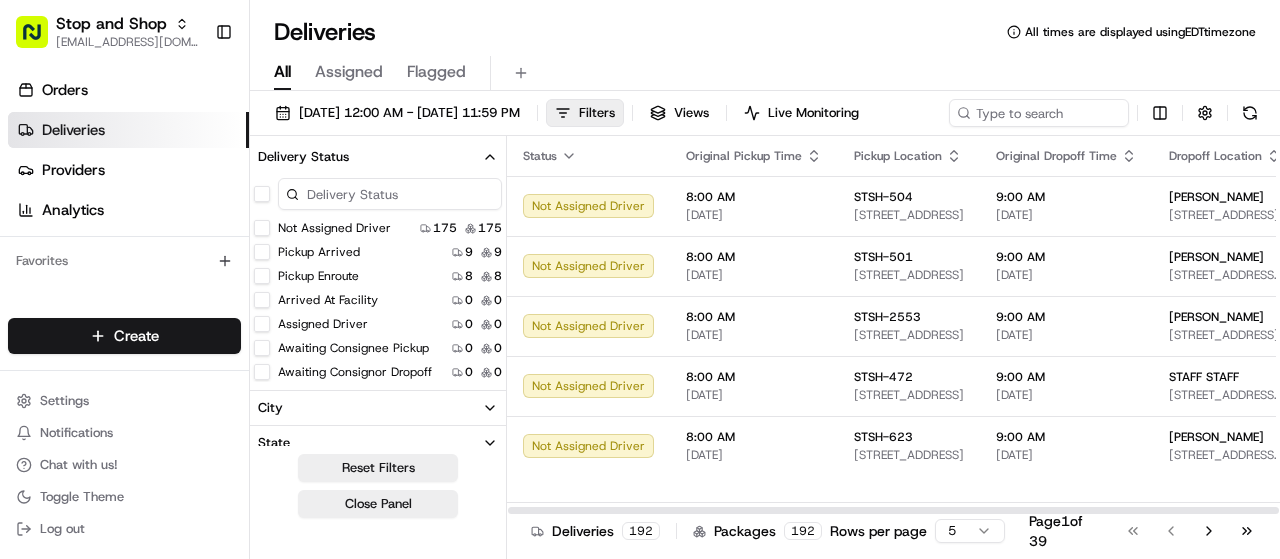 click 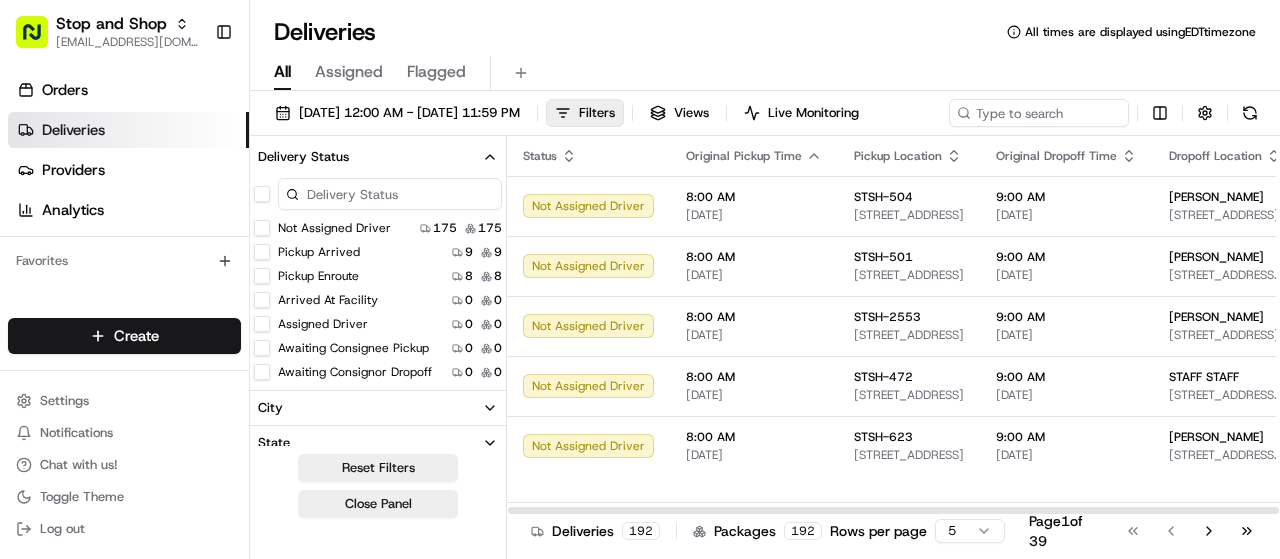 click 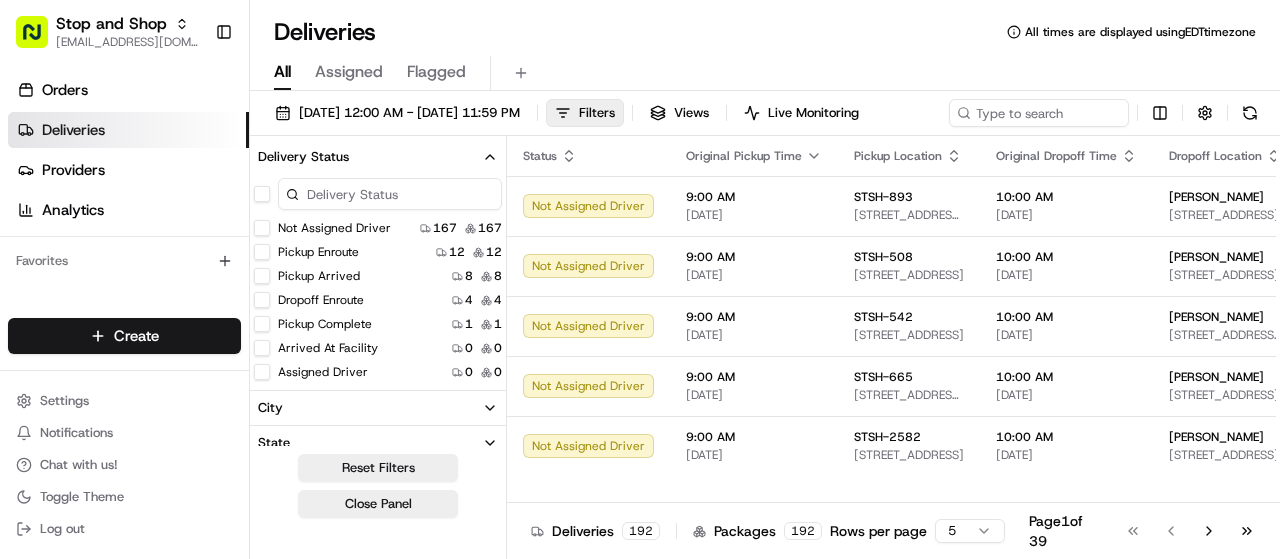 click on "Pickup Complete" at bounding box center [262, 324] 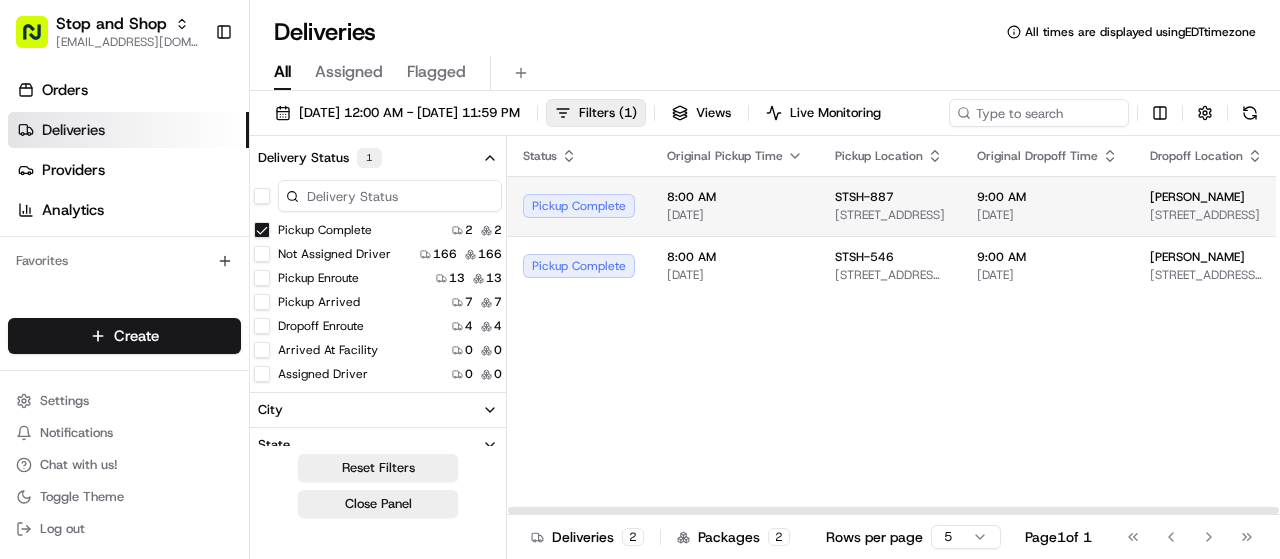 click on "[DATE]" at bounding box center (735, 215) 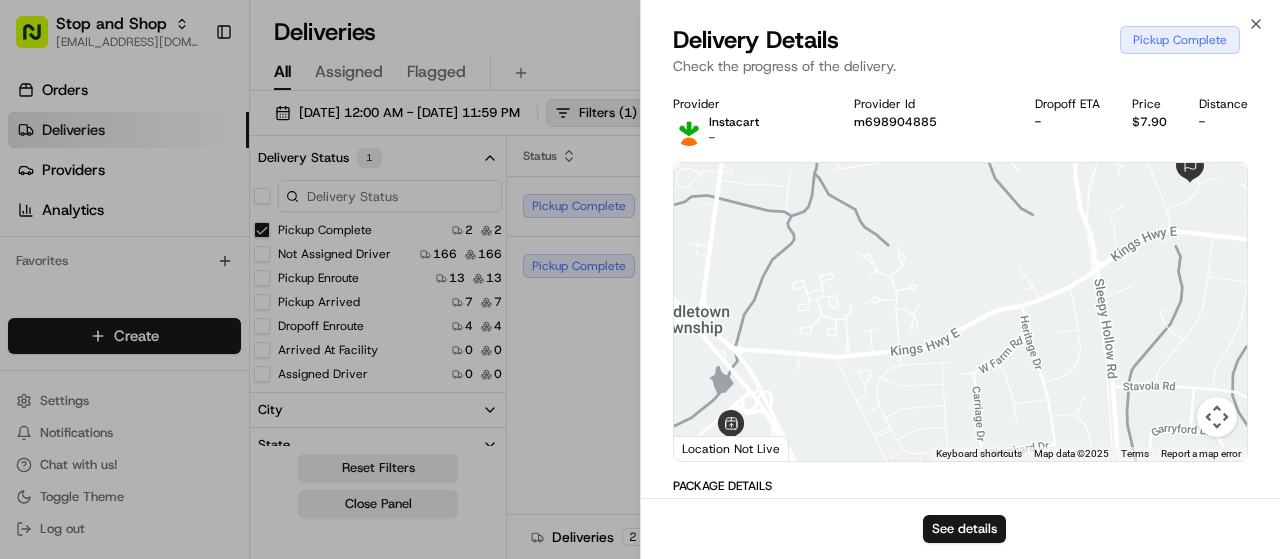 click at bounding box center [1190, 167] 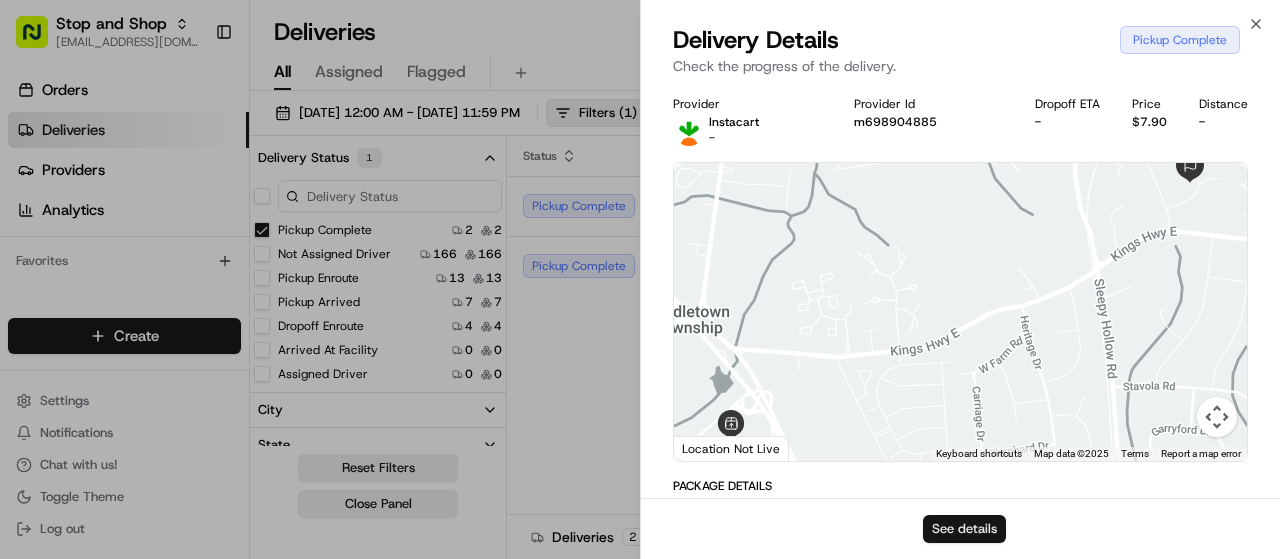 click on "See details" at bounding box center [964, 529] 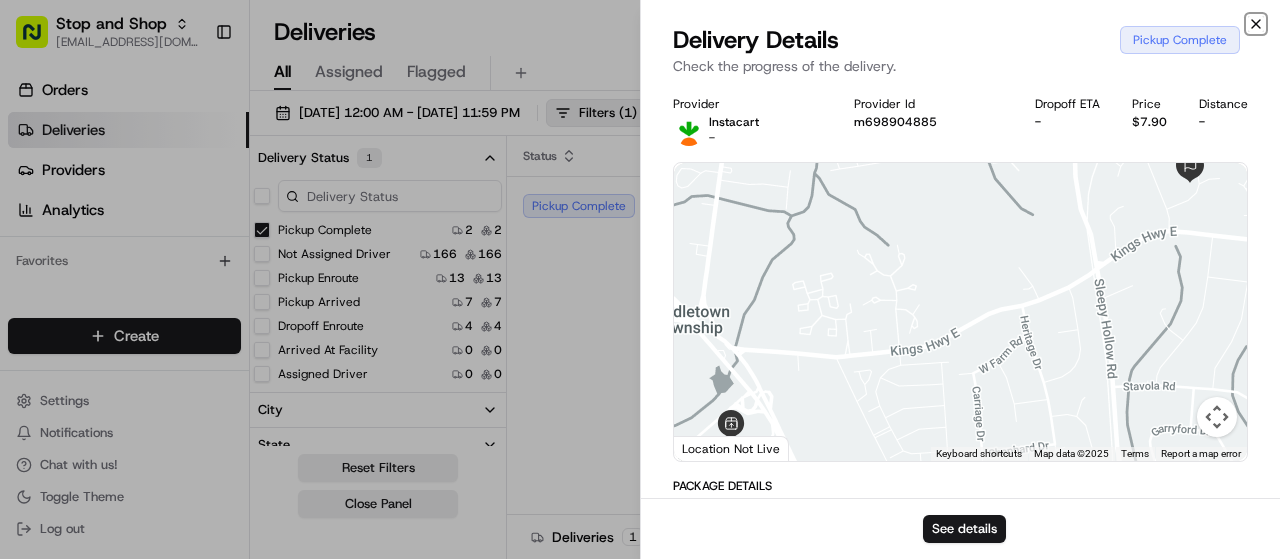 click 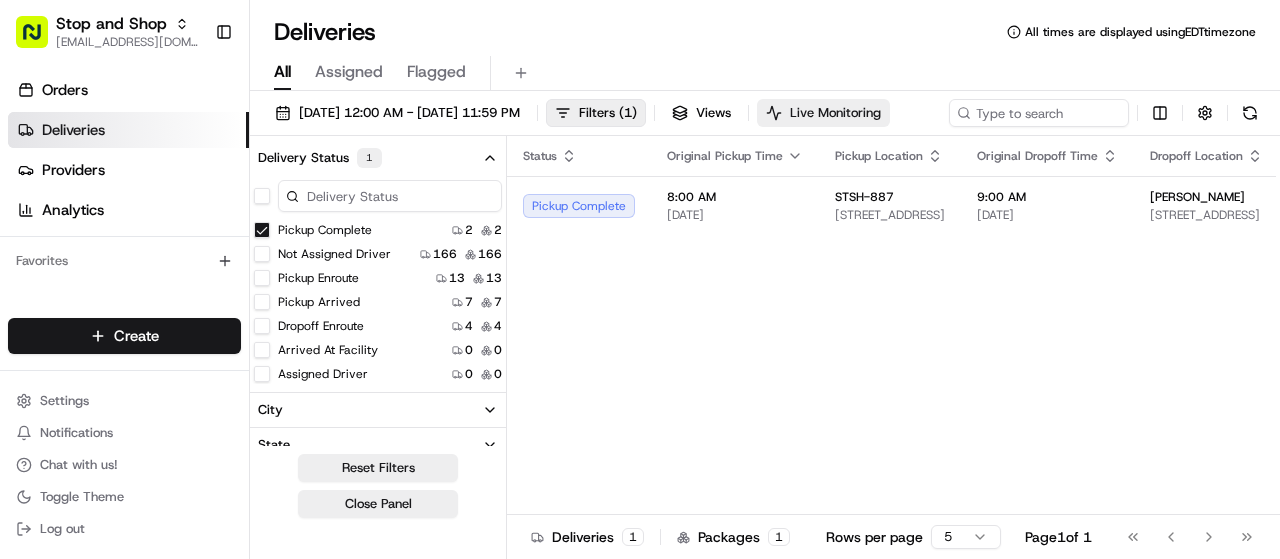 click on "Live Monitoring" at bounding box center [835, 113] 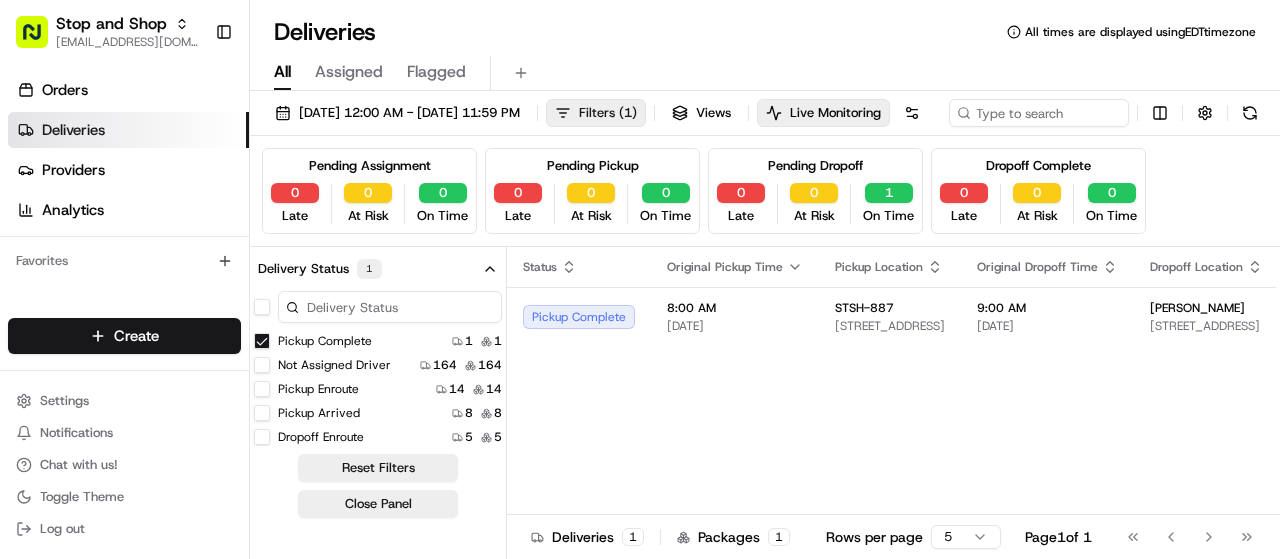 click on "( 1 )" at bounding box center [628, 113] 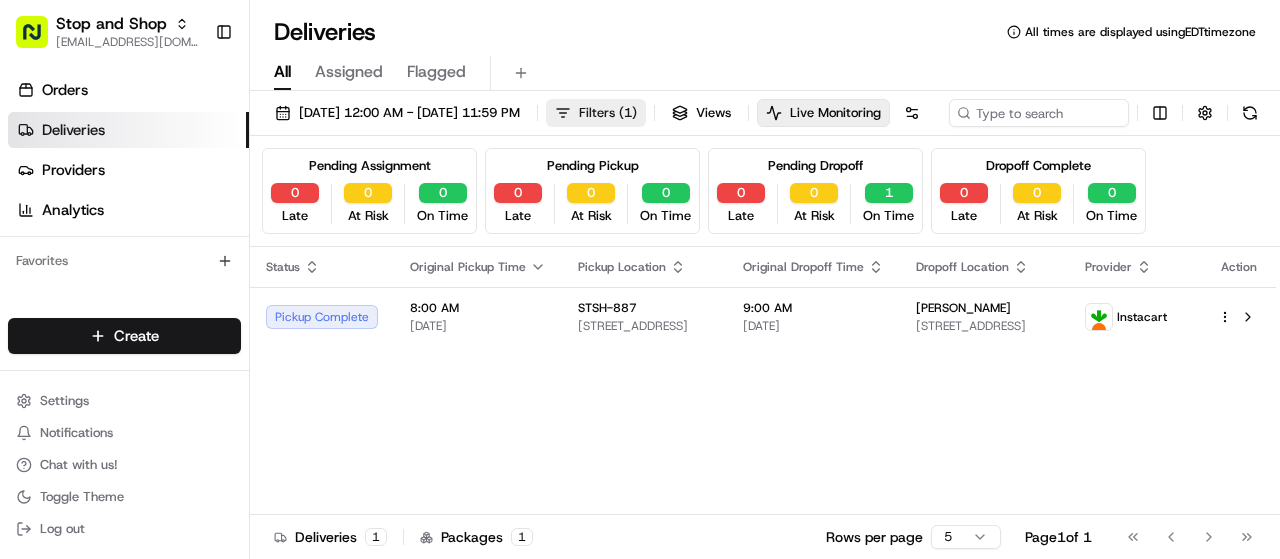 click on "( 1 )" at bounding box center [628, 113] 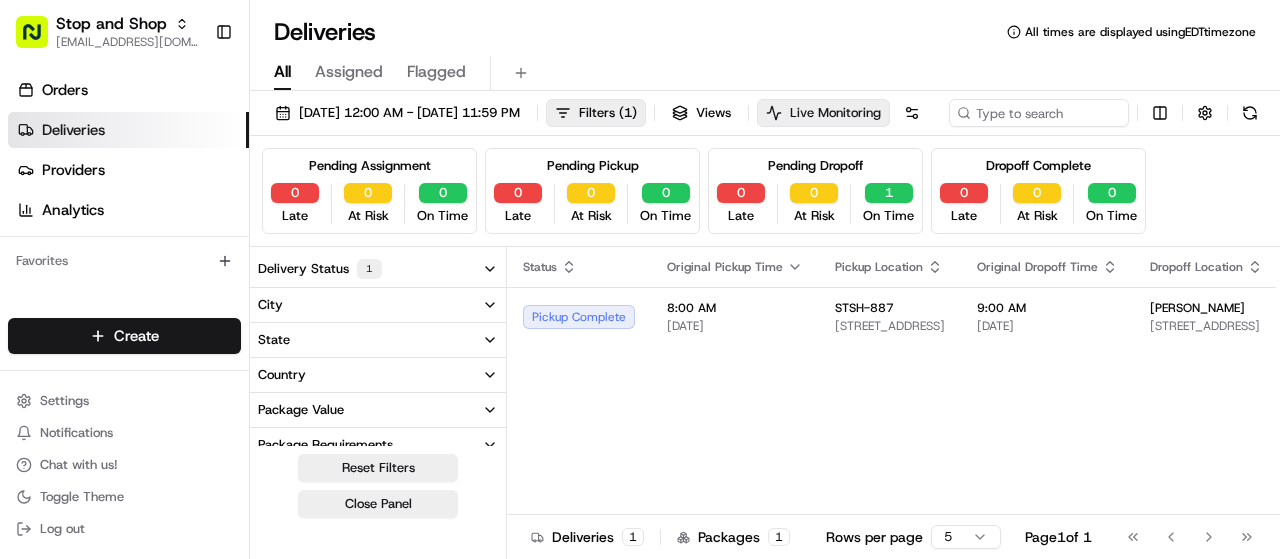 click on "Live Monitoring" at bounding box center (835, 113) 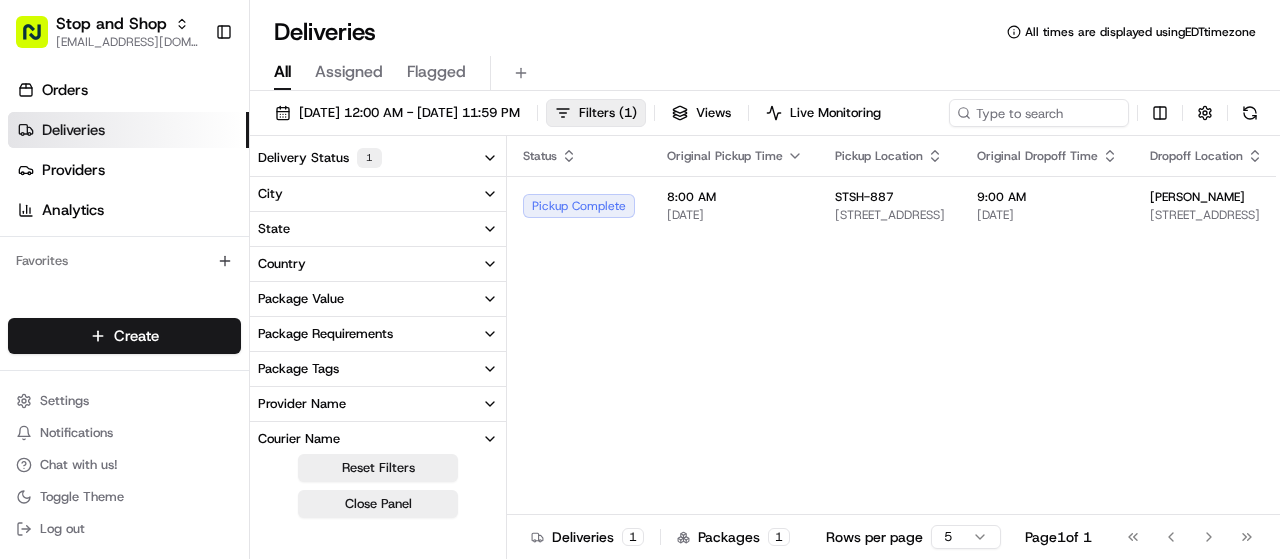 click 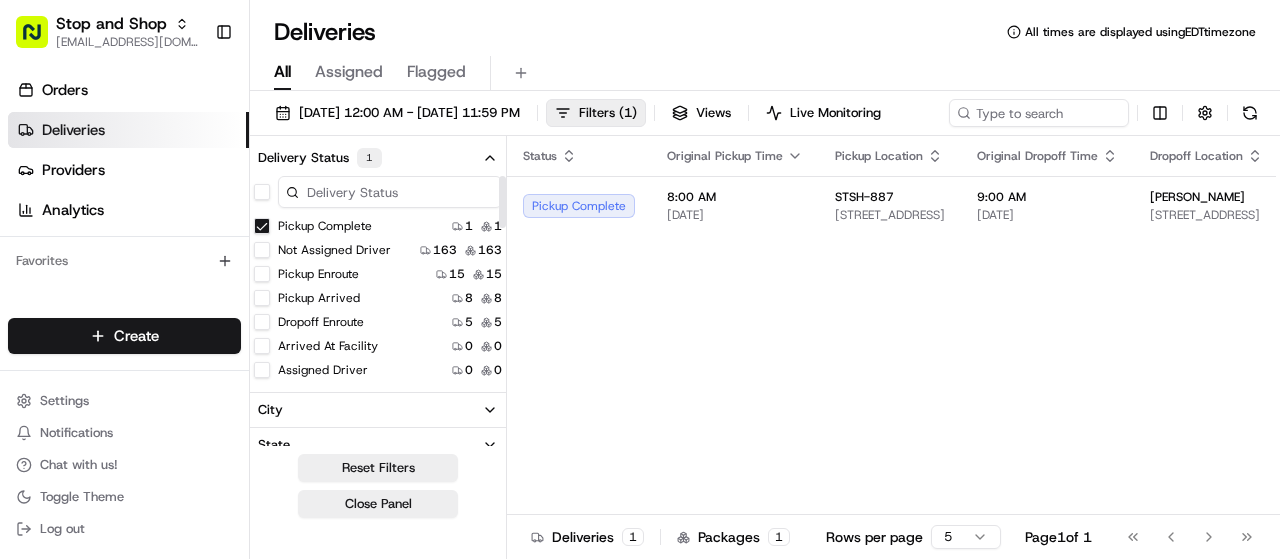 scroll, scrollTop: 0, scrollLeft: 0, axis: both 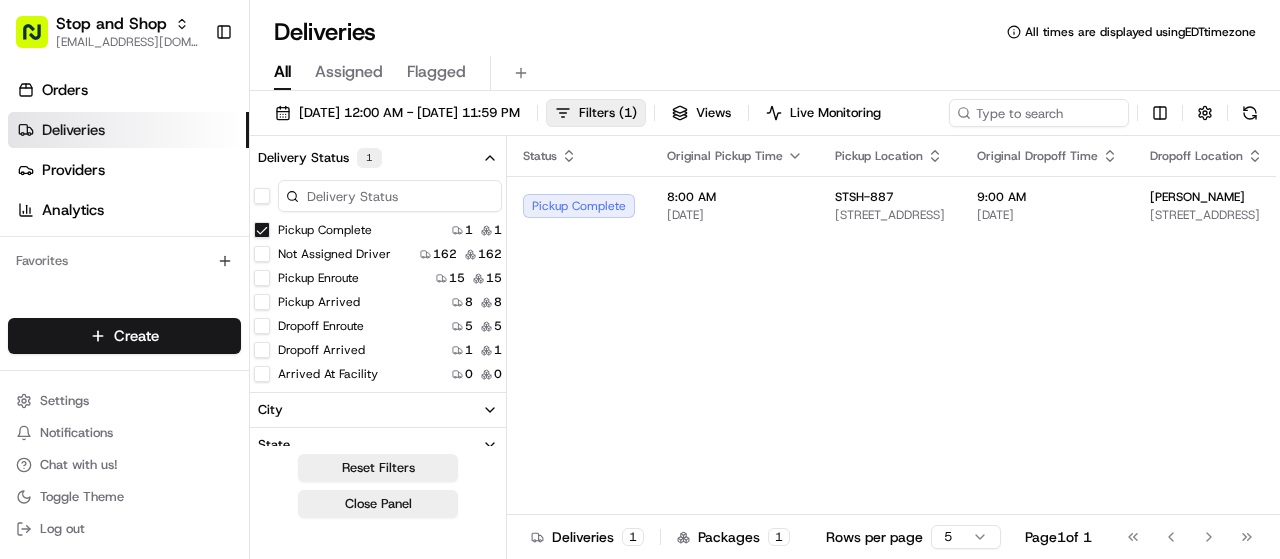 click on "Pickup Complete" at bounding box center (262, 230) 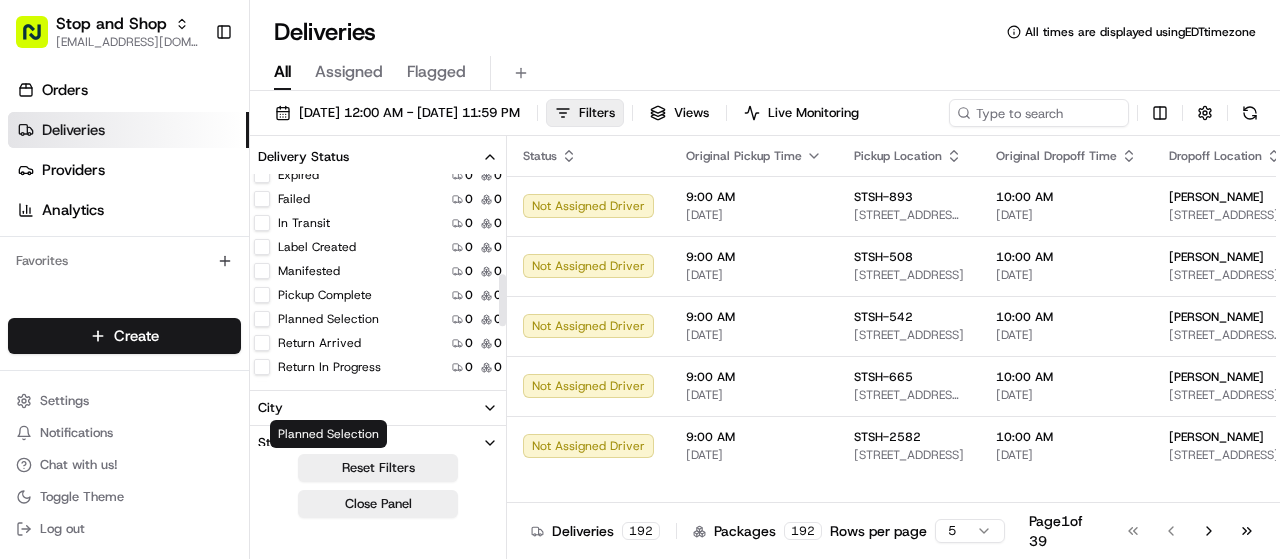 scroll, scrollTop: 400, scrollLeft: 0, axis: vertical 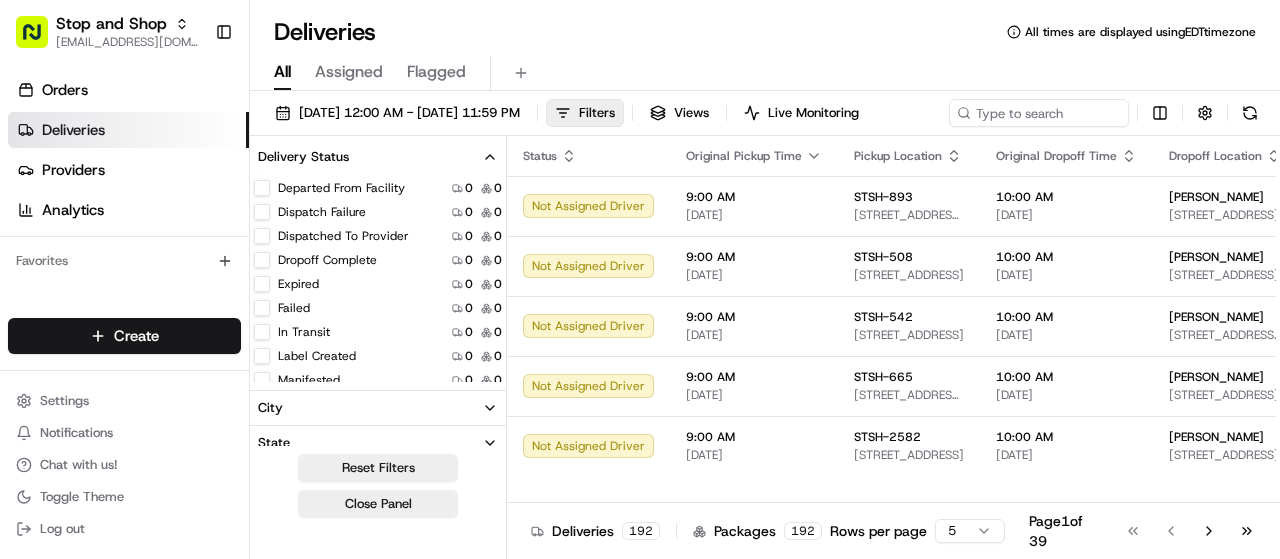 click on "Dropoff Complete" at bounding box center [262, 260] 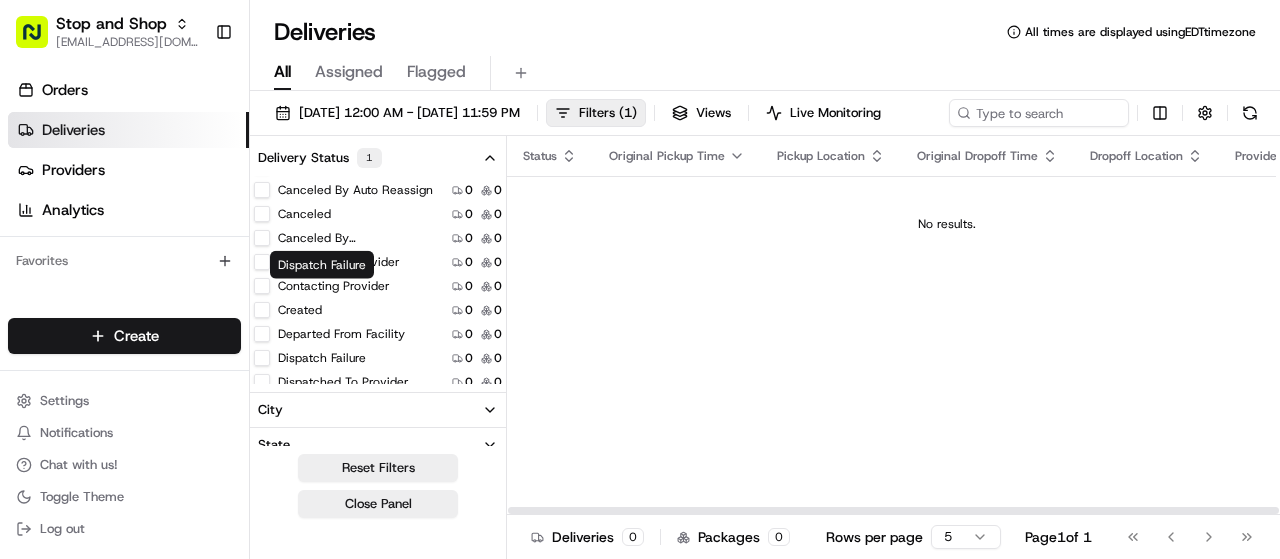 scroll, scrollTop: 0, scrollLeft: 0, axis: both 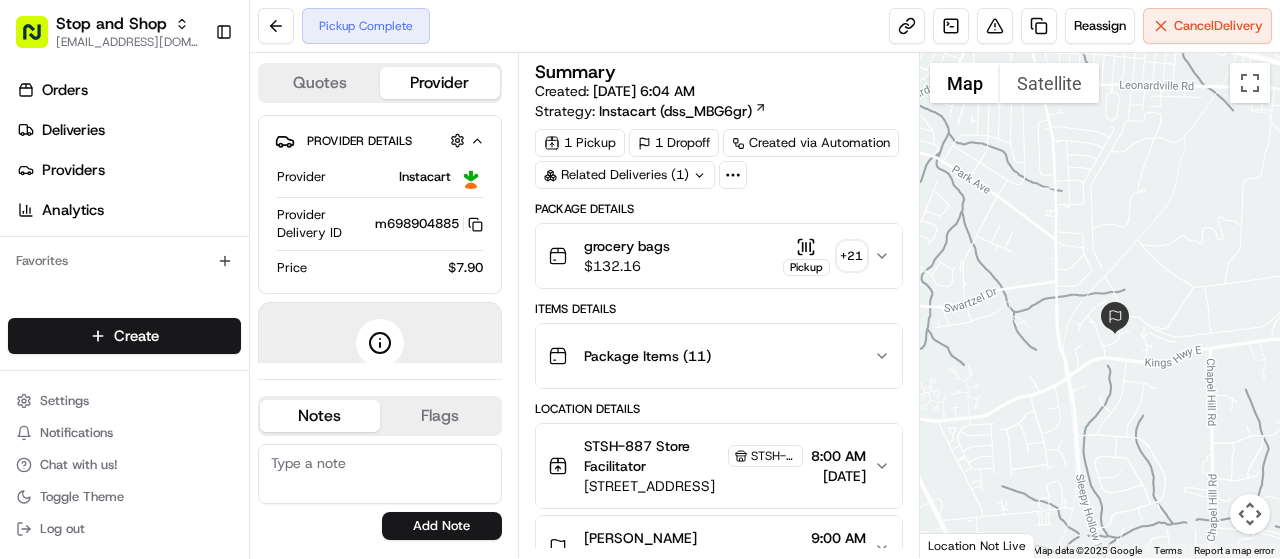 drag, startPoint x: 1184, startPoint y: 255, endPoint x: 1083, endPoint y: 349, distance: 137.97464 